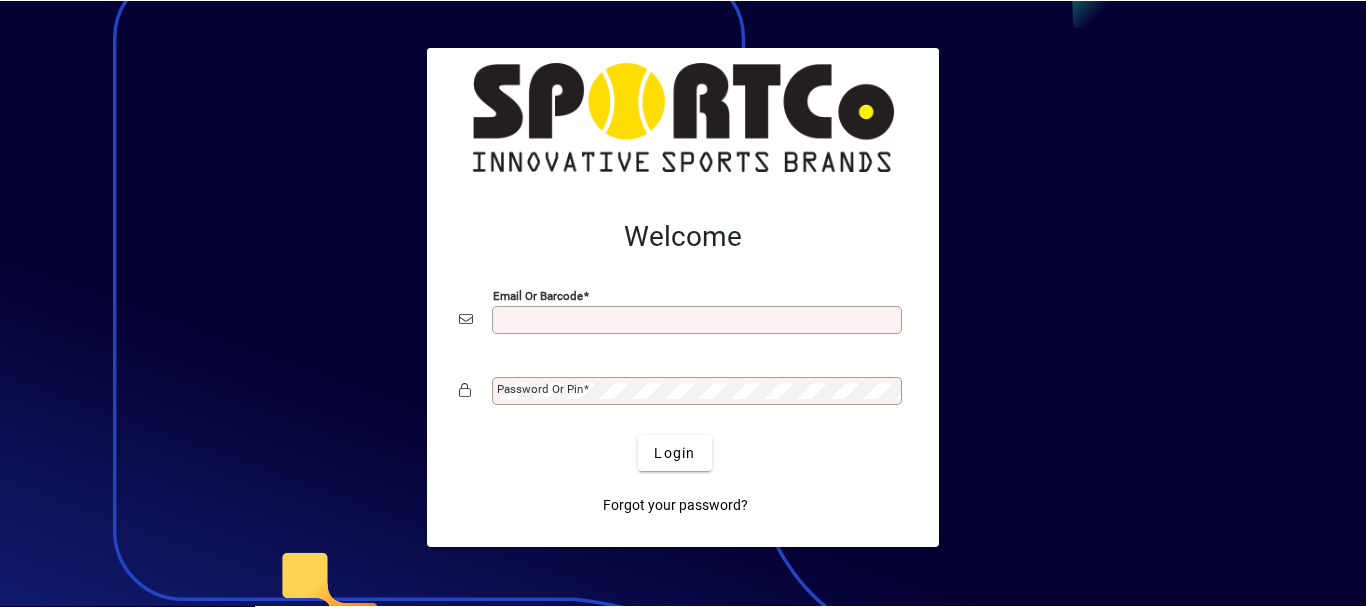 scroll, scrollTop: 0, scrollLeft: 0, axis: both 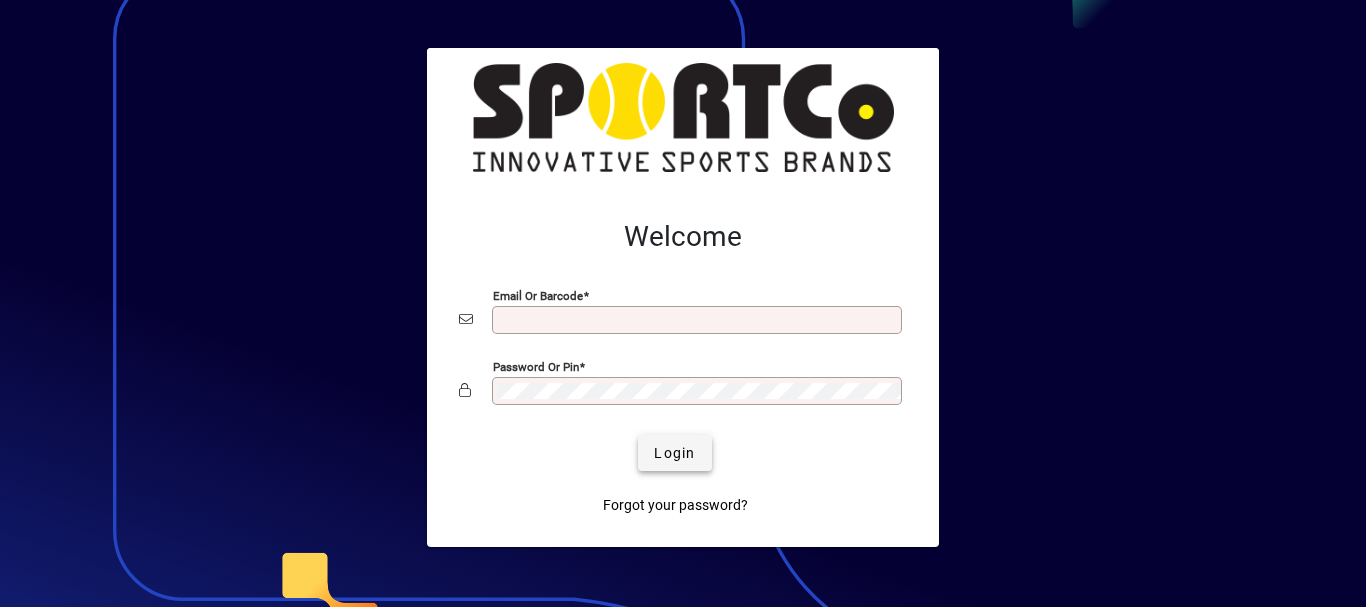 type on "**********" 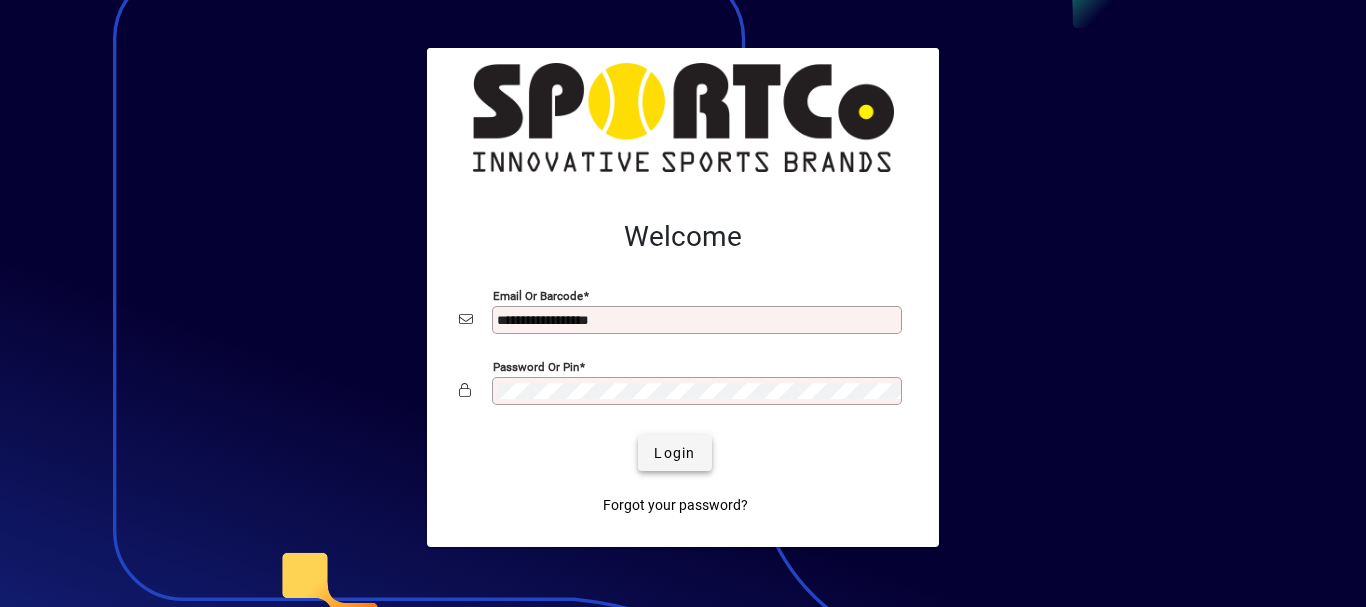 click on "Login" 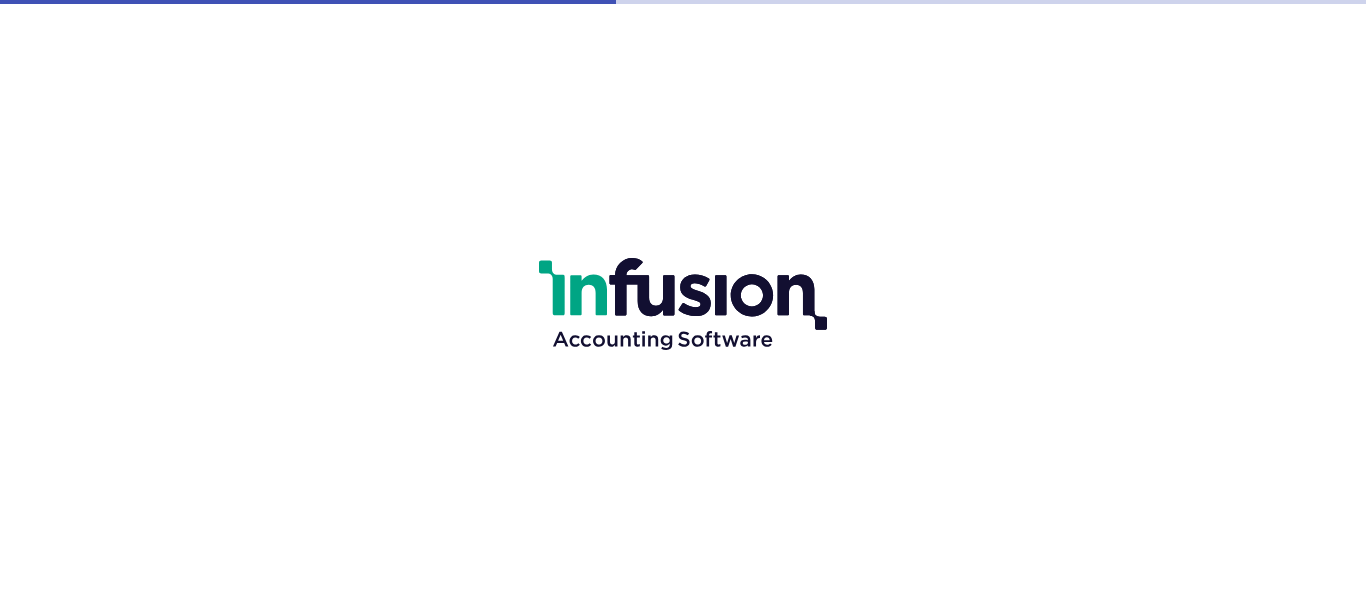 scroll, scrollTop: 0, scrollLeft: 0, axis: both 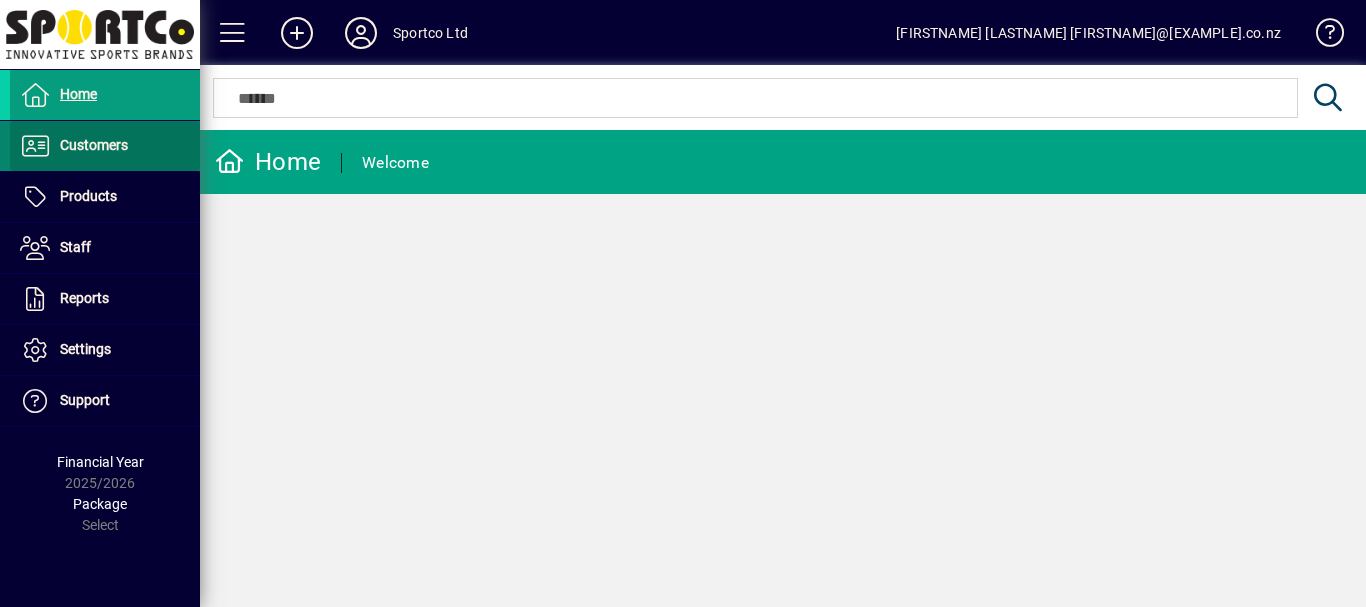 click on "Customers" at bounding box center [94, 145] 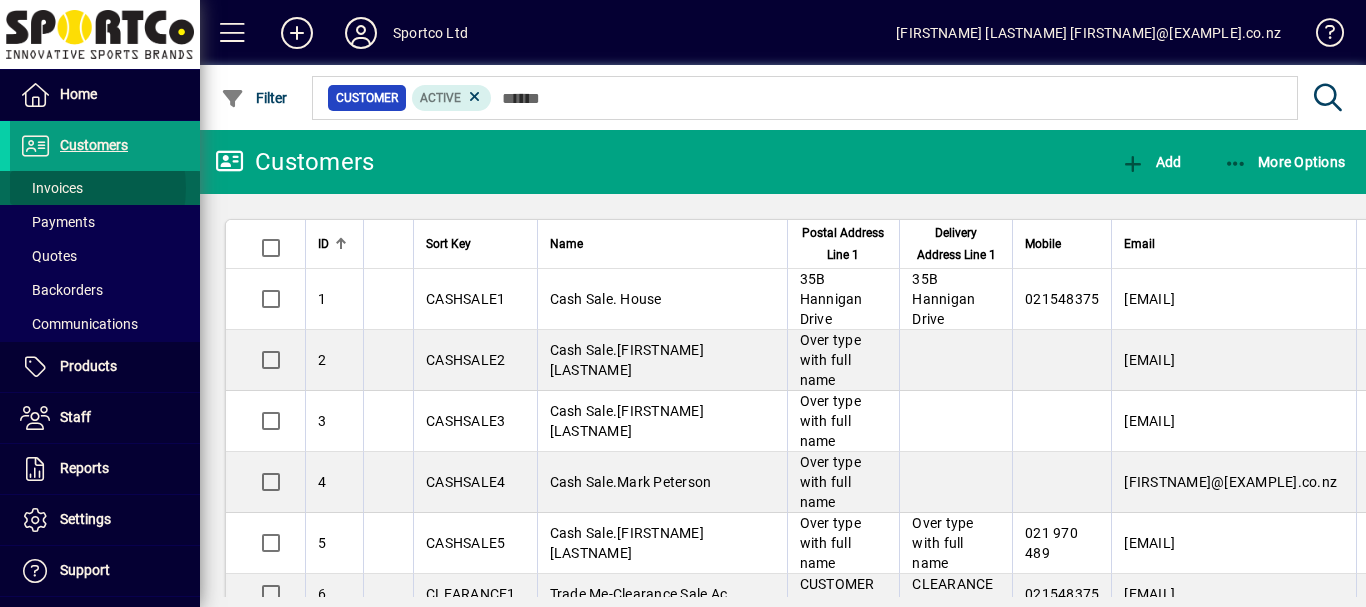 click on "Invoices" at bounding box center (51, 188) 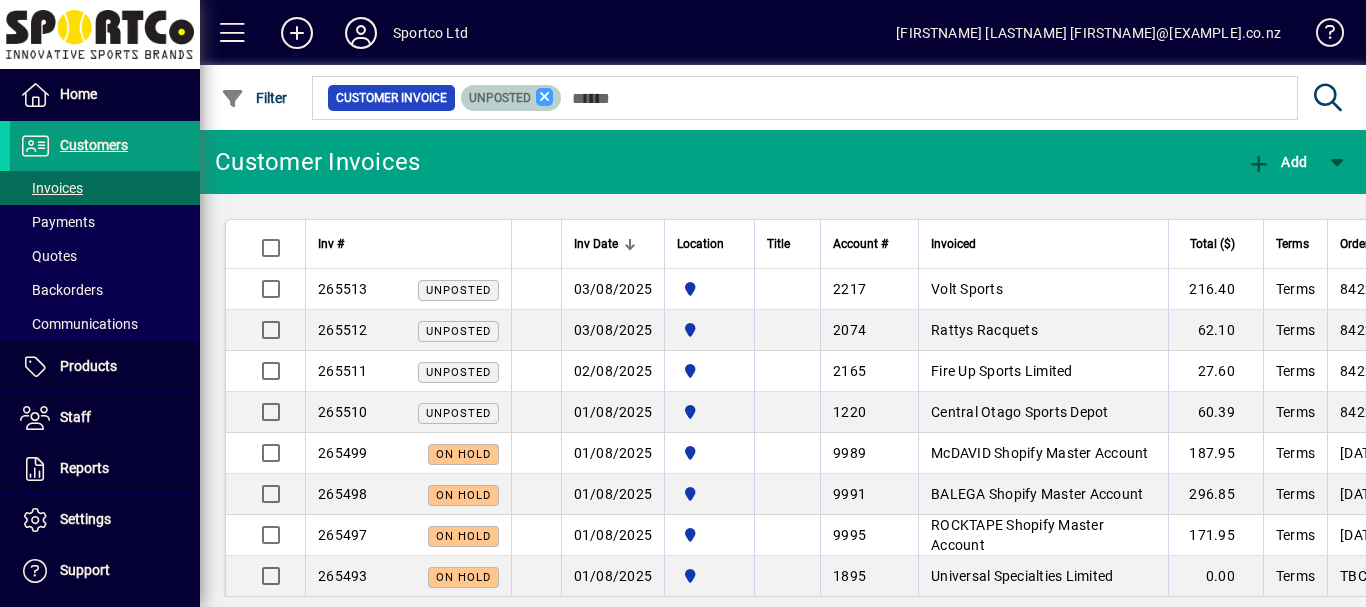 click at bounding box center [545, 97] 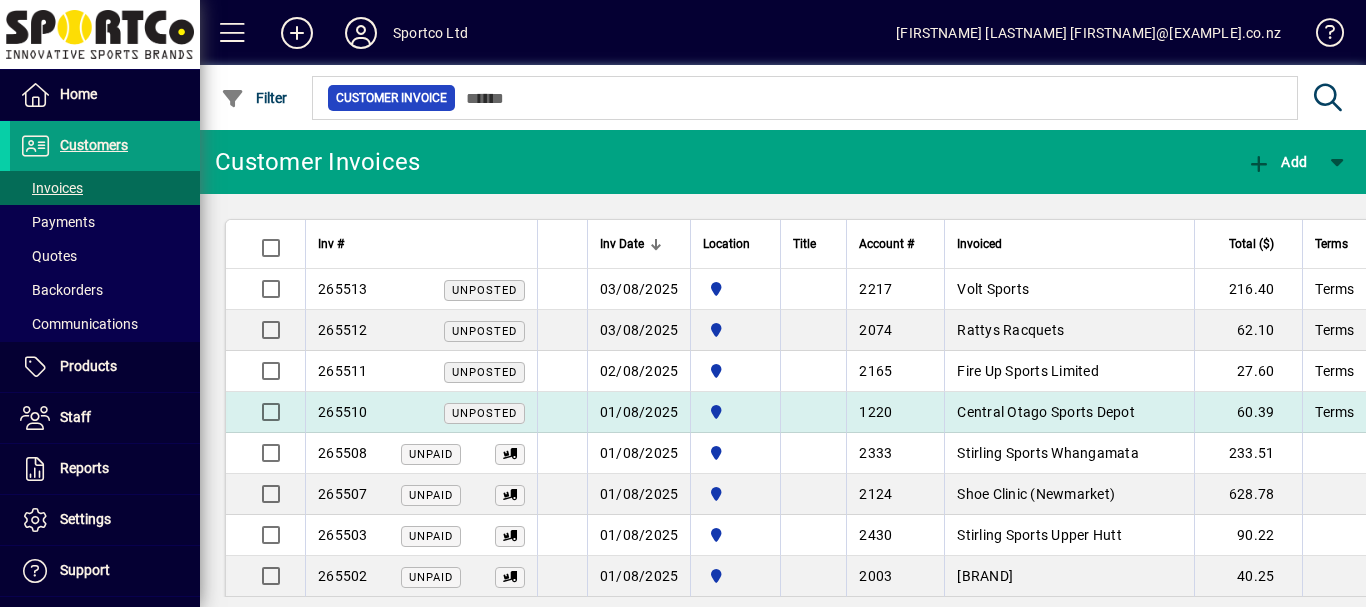 click on "Central Otago Sports Depot" at bounding box center (1046, 412) 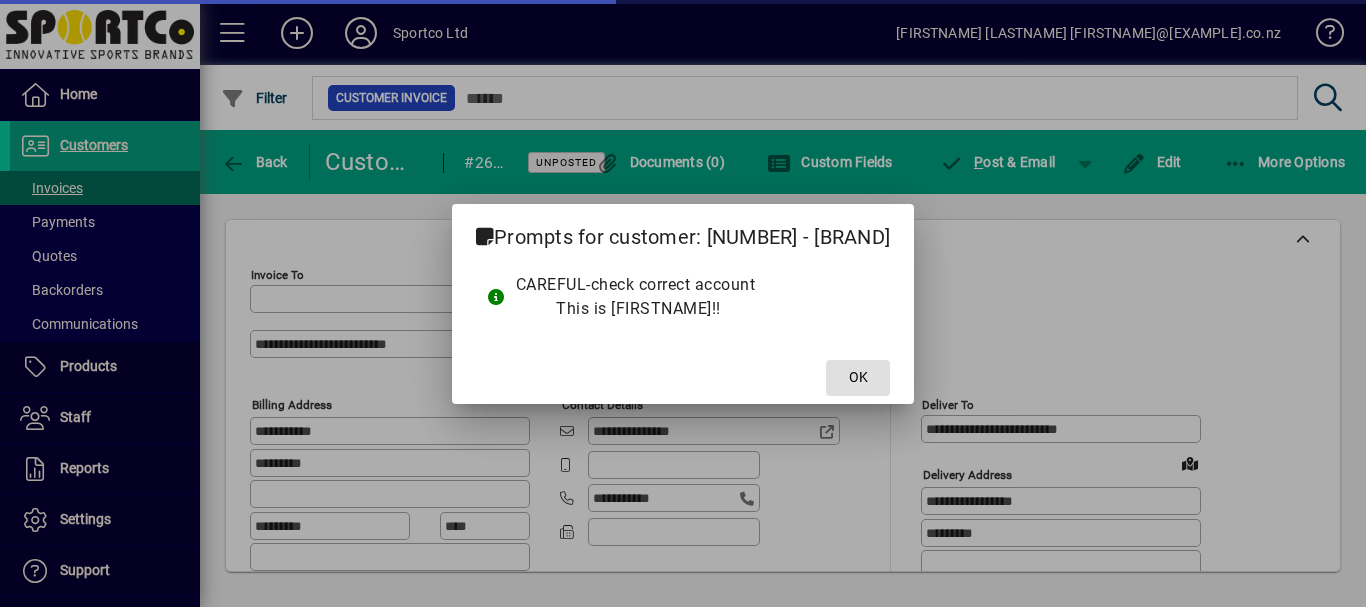type on "**********" 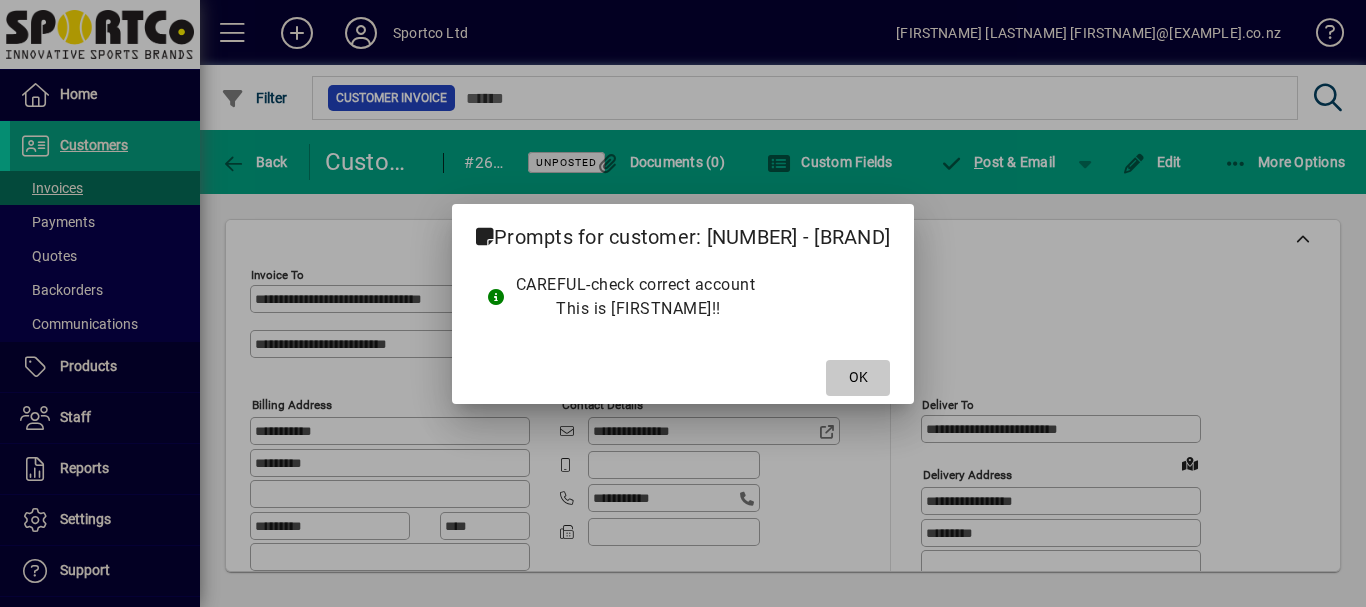 click on "OK" 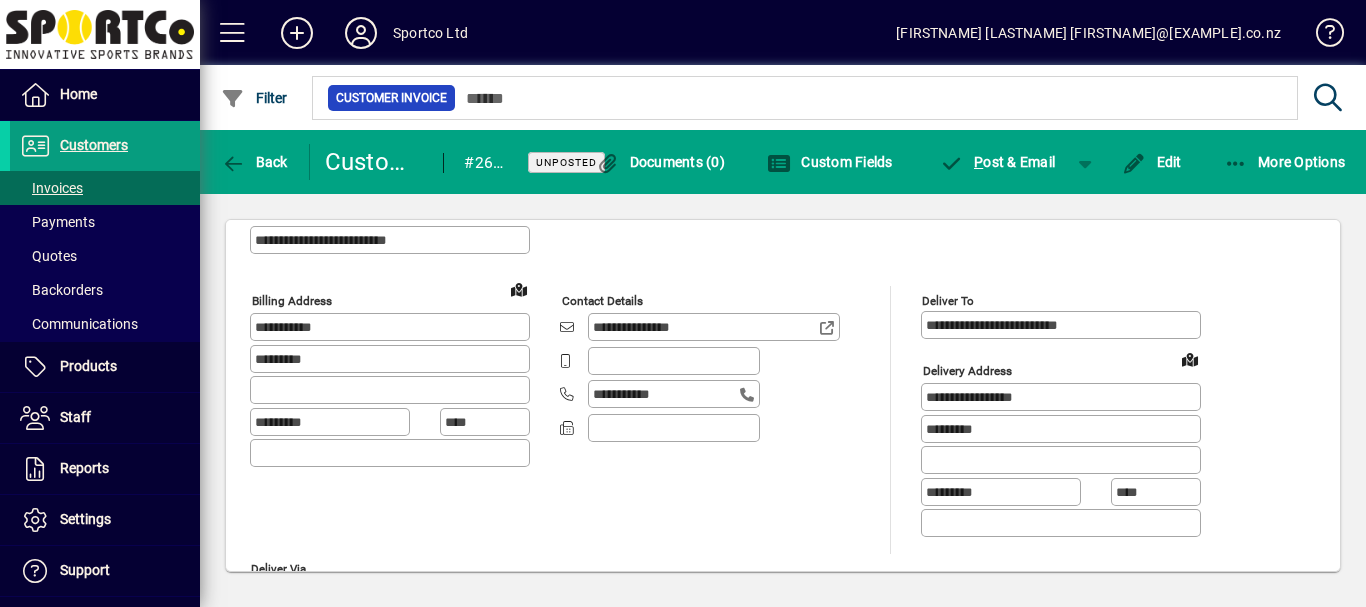 scroll, scrollTop: 0, scrollLeft: 0, axis: both 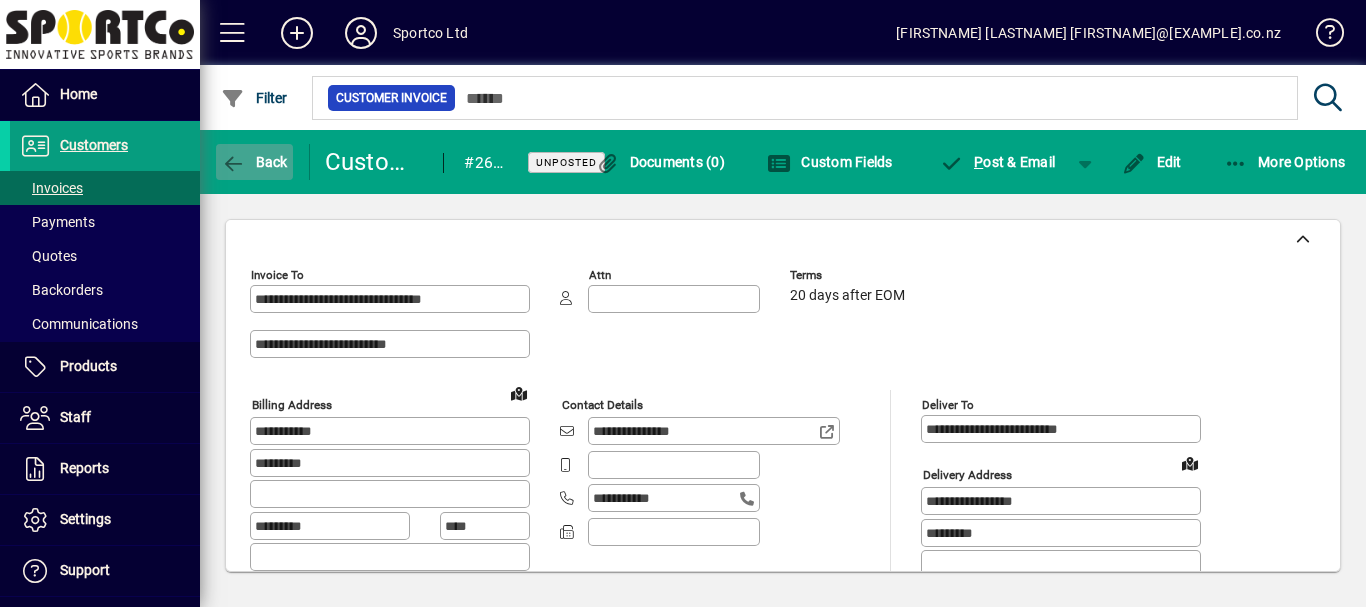 click on "Back" 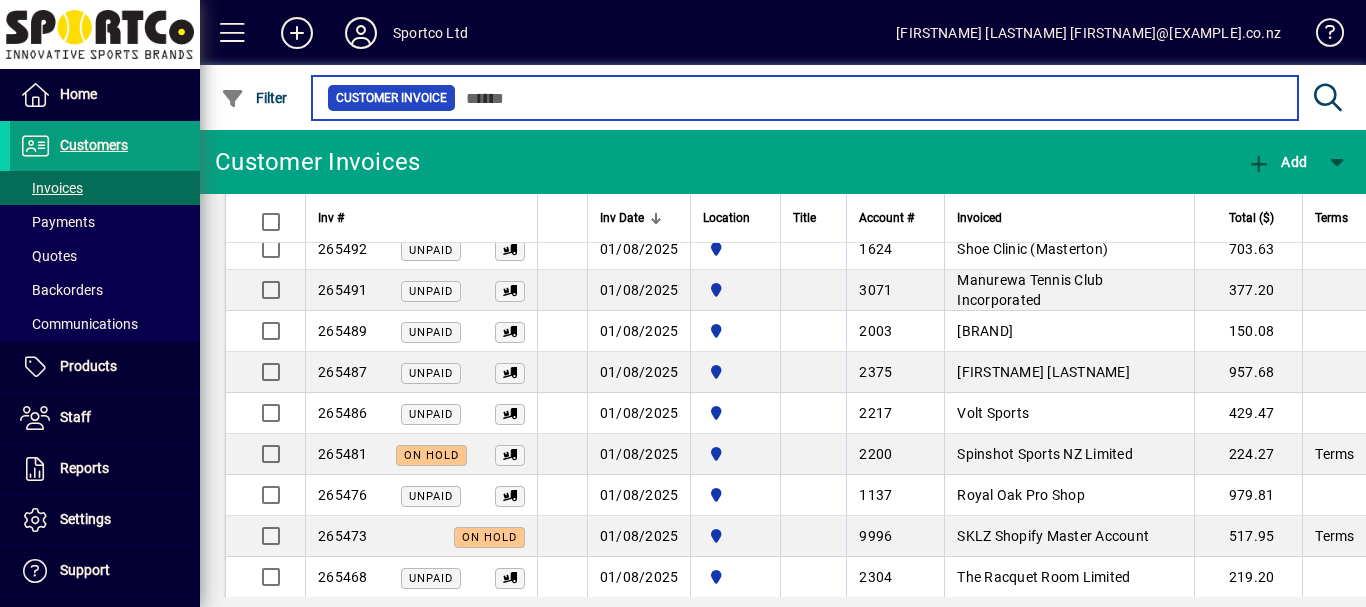 scroll, scrollTop: 708, scrollLeft: 0, axis: vertical 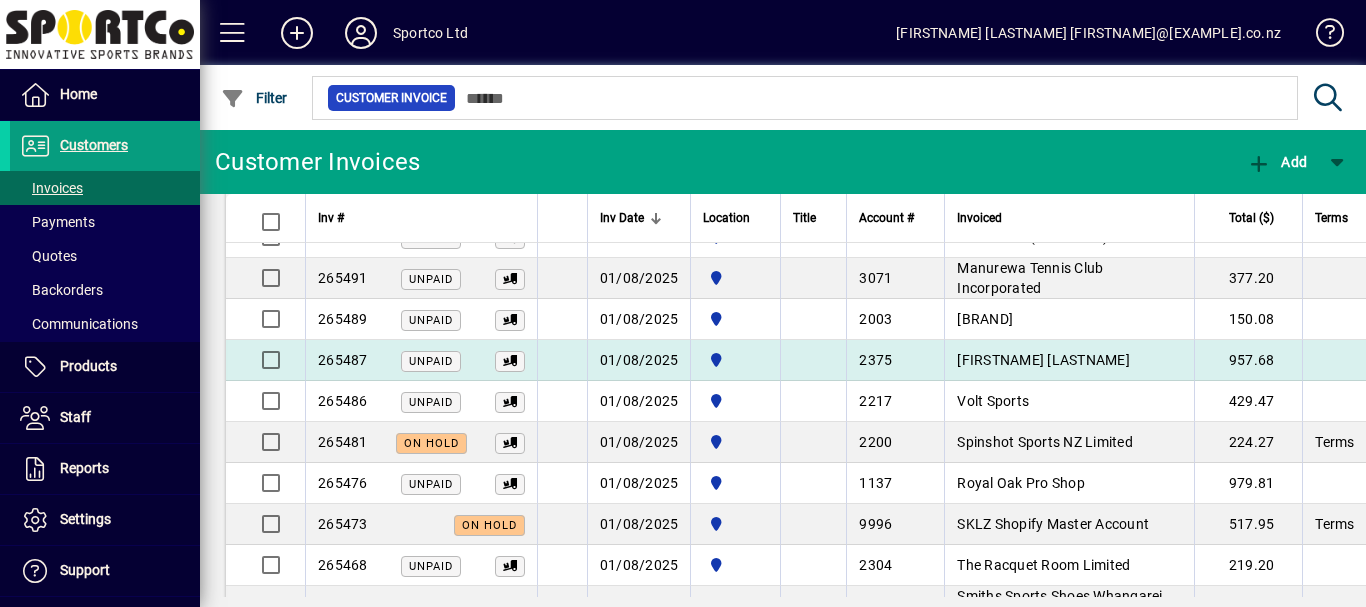 click on "[FIRSTNAME] [LASTNAME]" at bounding box center [1043, 360] 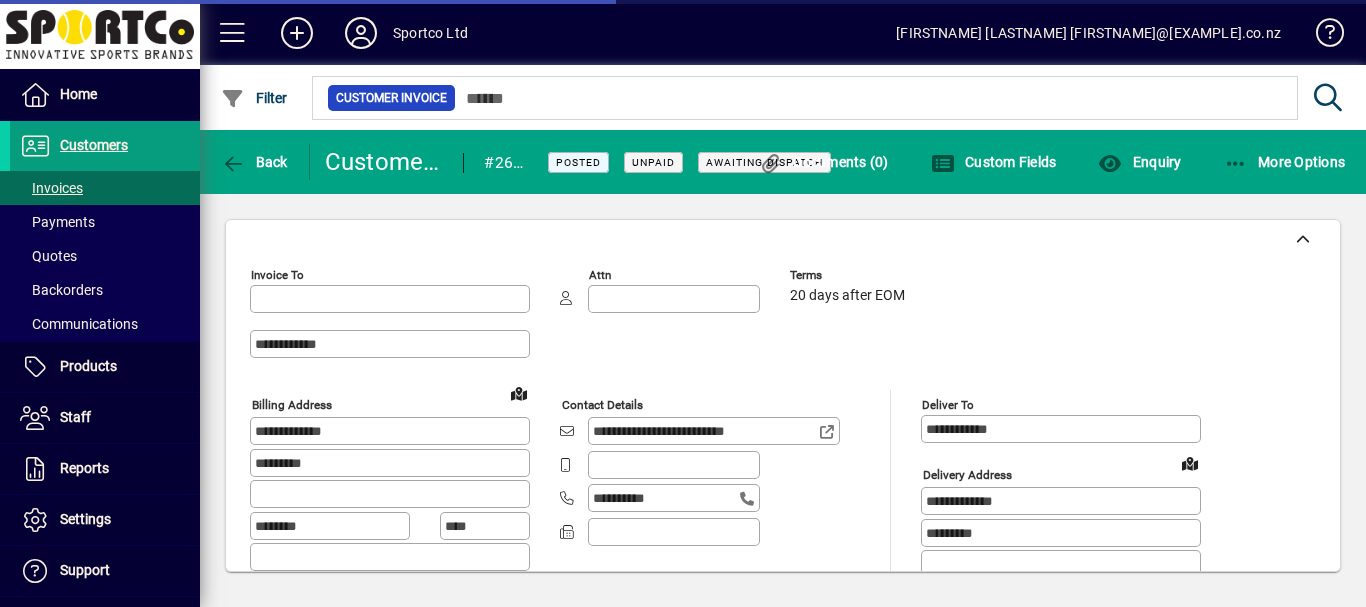 type on "**********" 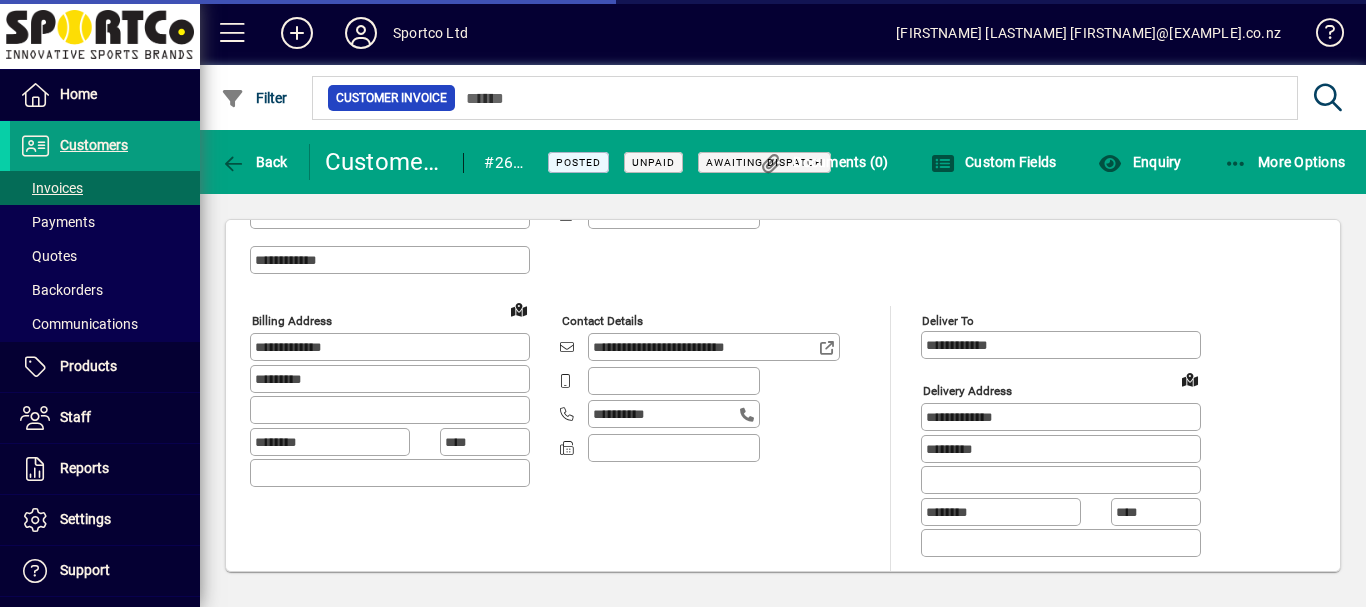 scroll, scrollTop: 0, scrollLeft: 0, axis: both 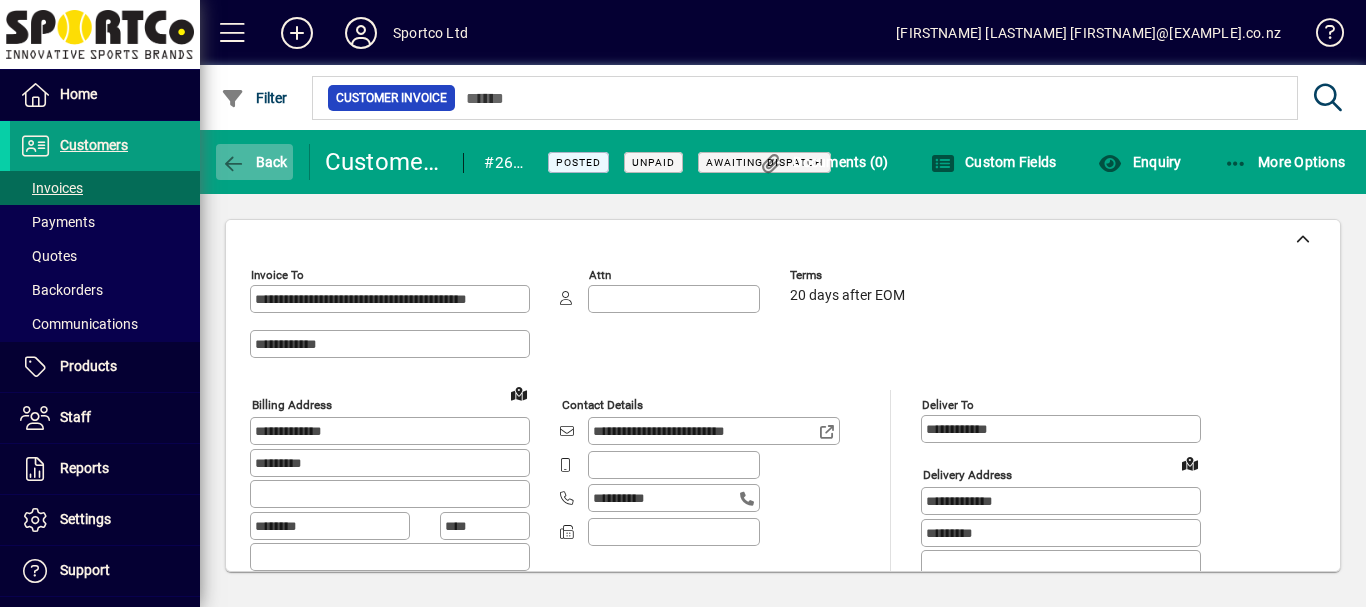click on "Back" 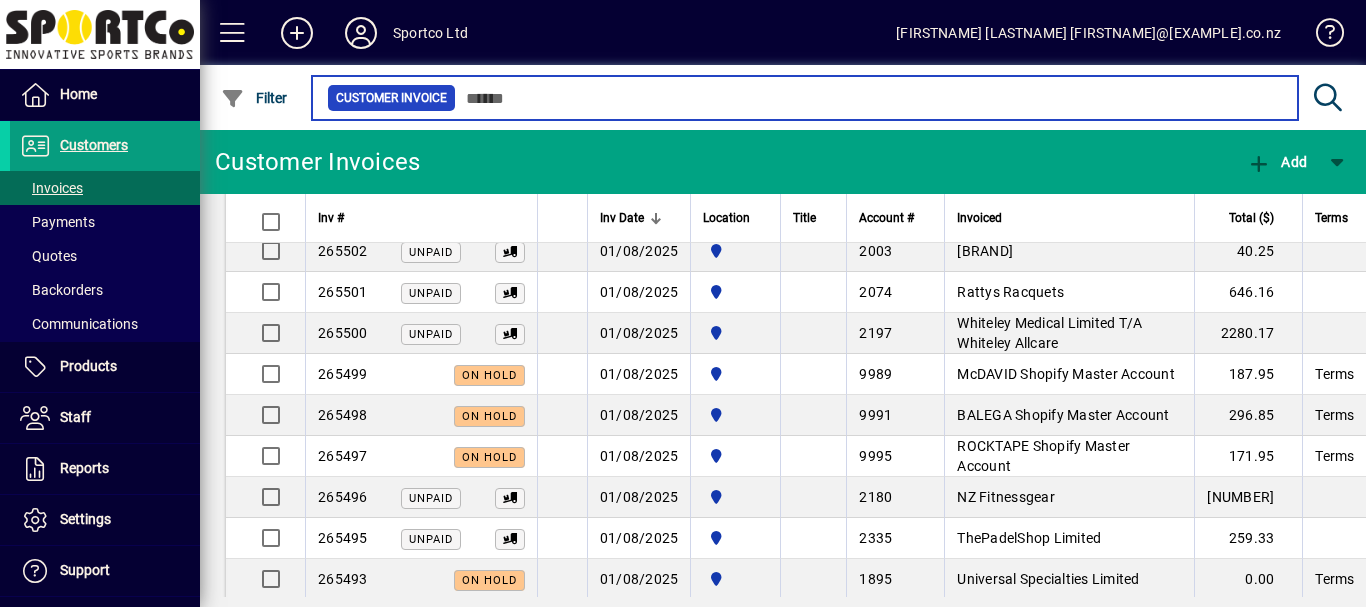 scroll, scrollTop: 0, scrollLeft: 0, axis: both 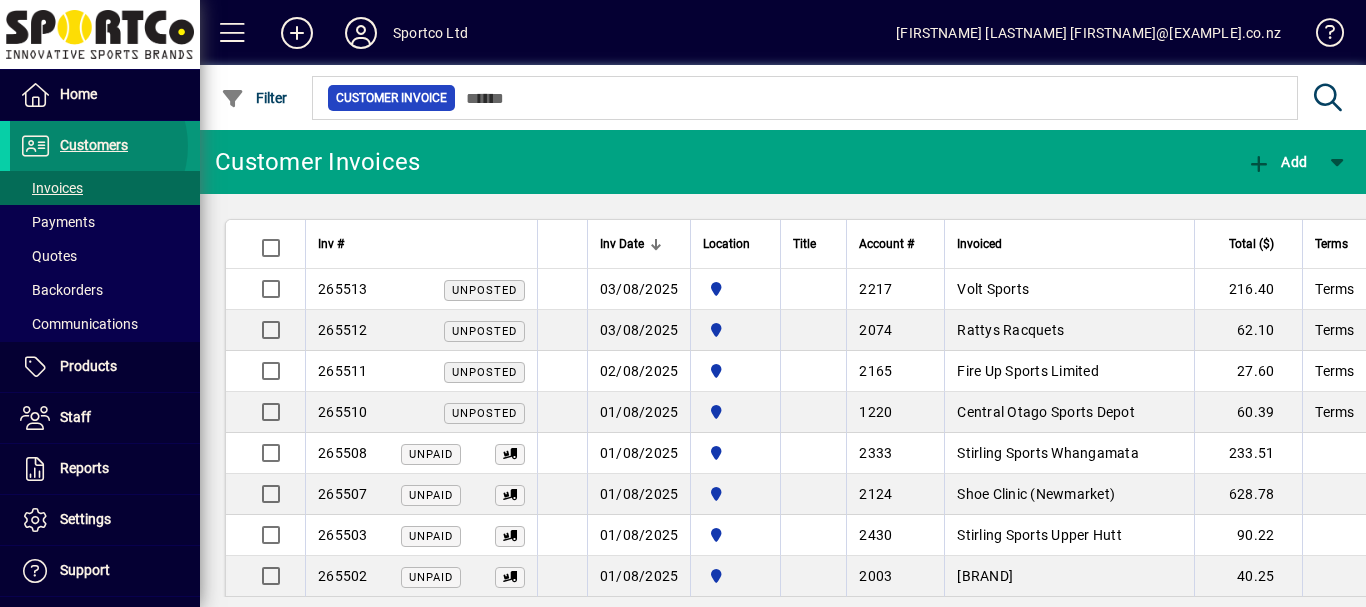 click on "Customers" at bounding box center [94, 145] 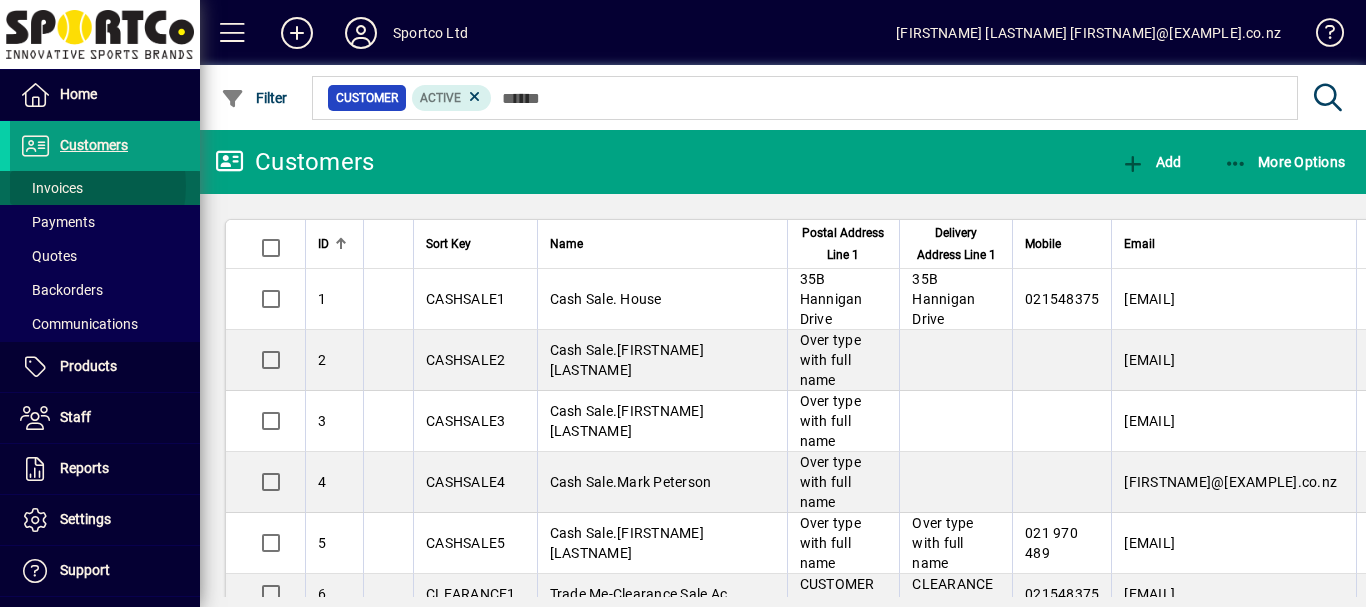 click on "Invoices" at bounding box center [51, 188] 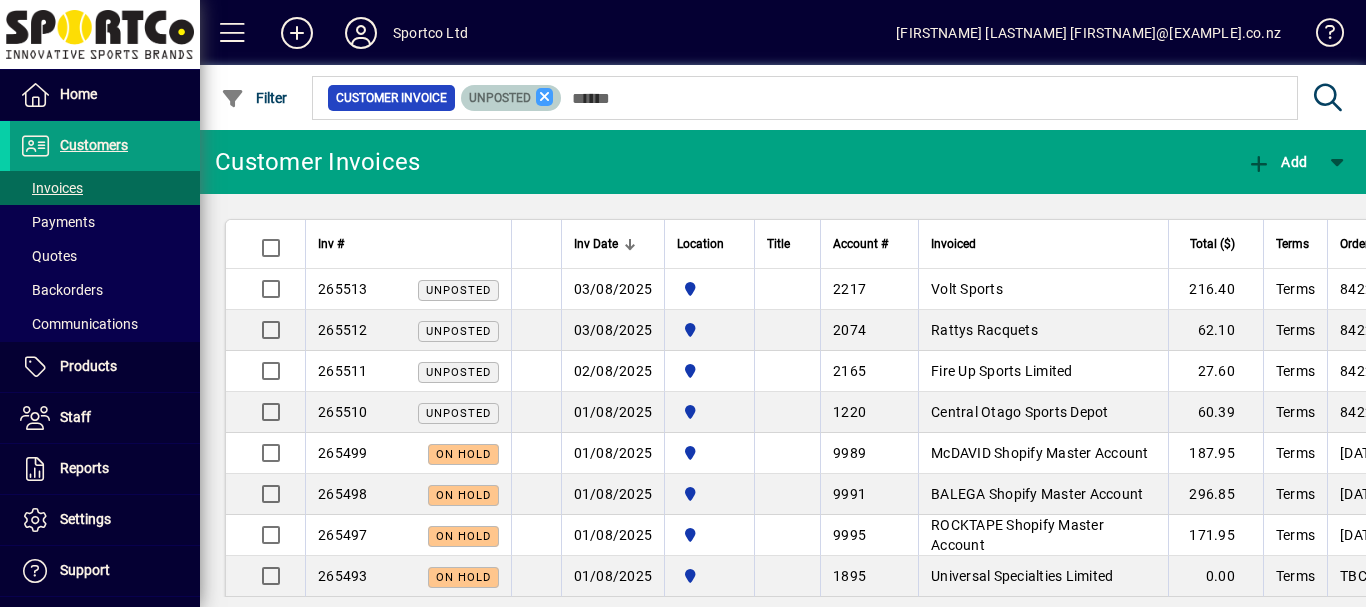 click at bounding box center (545, 97) 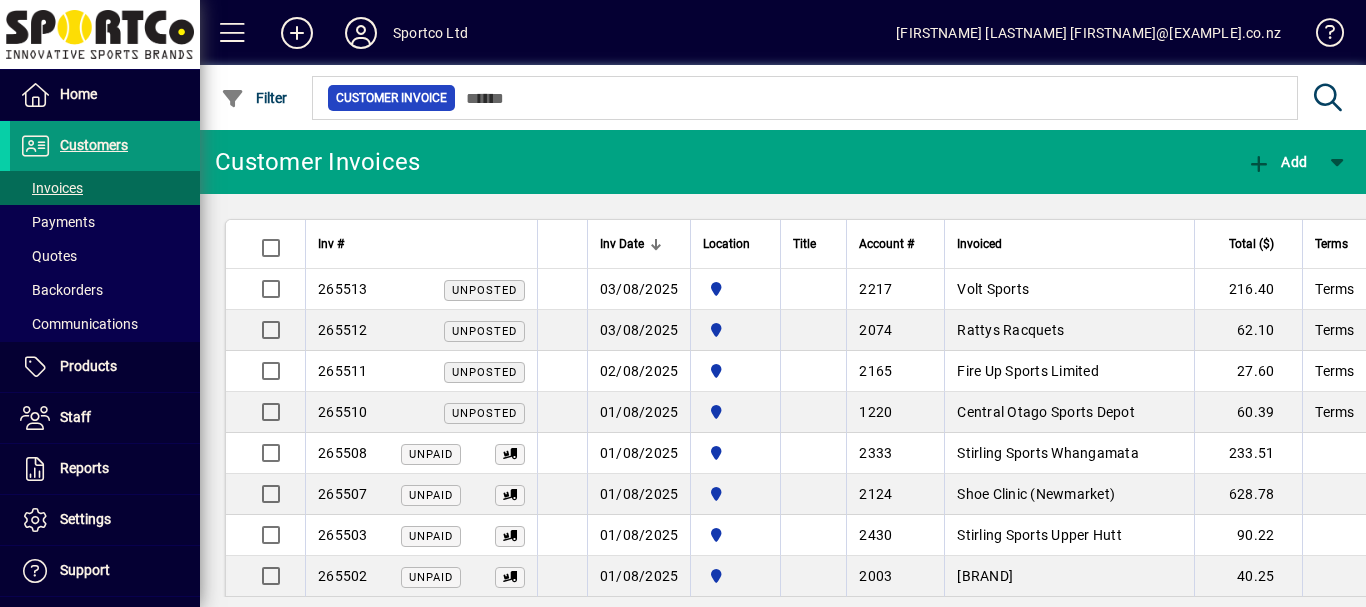click on "Customers" at bounding box center (94, 145) 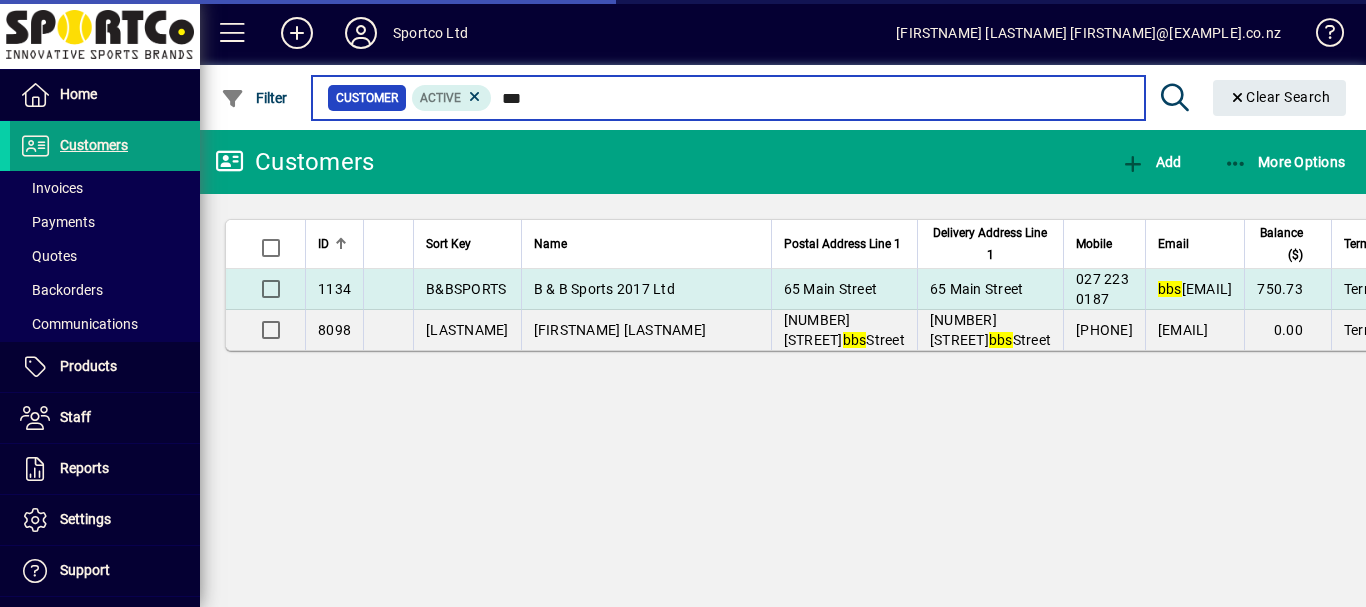 type on "***" 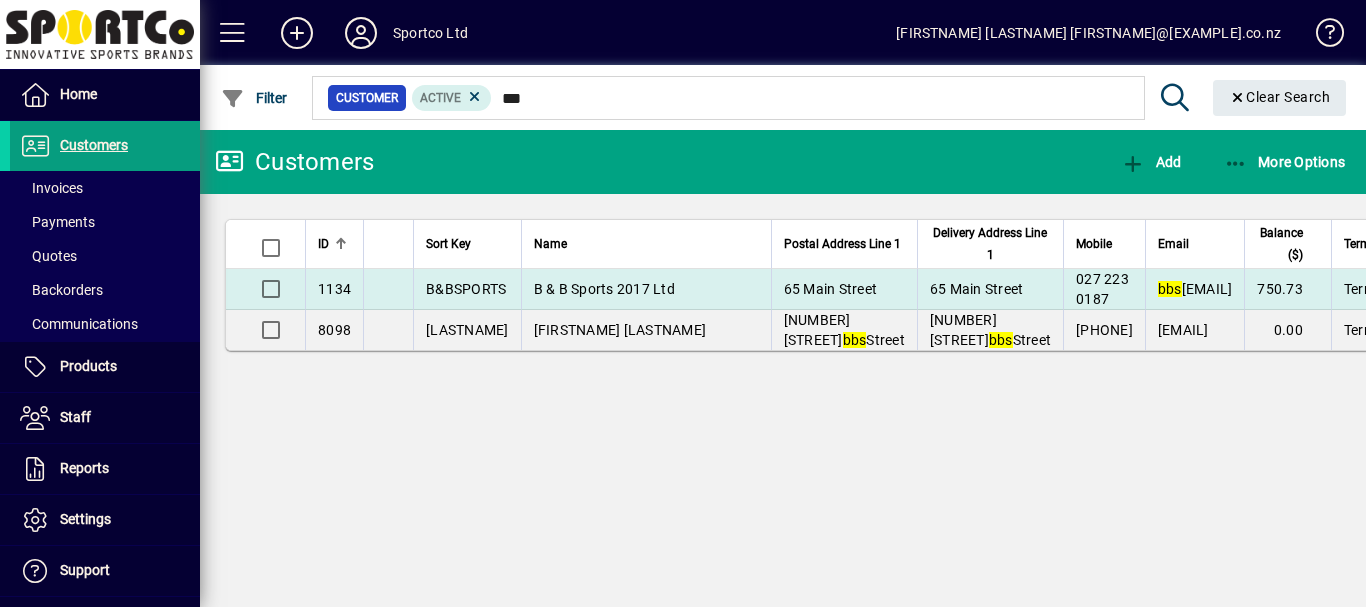 click on "B & B Sports 2017 Ltd" at bounding box center (604, 289) 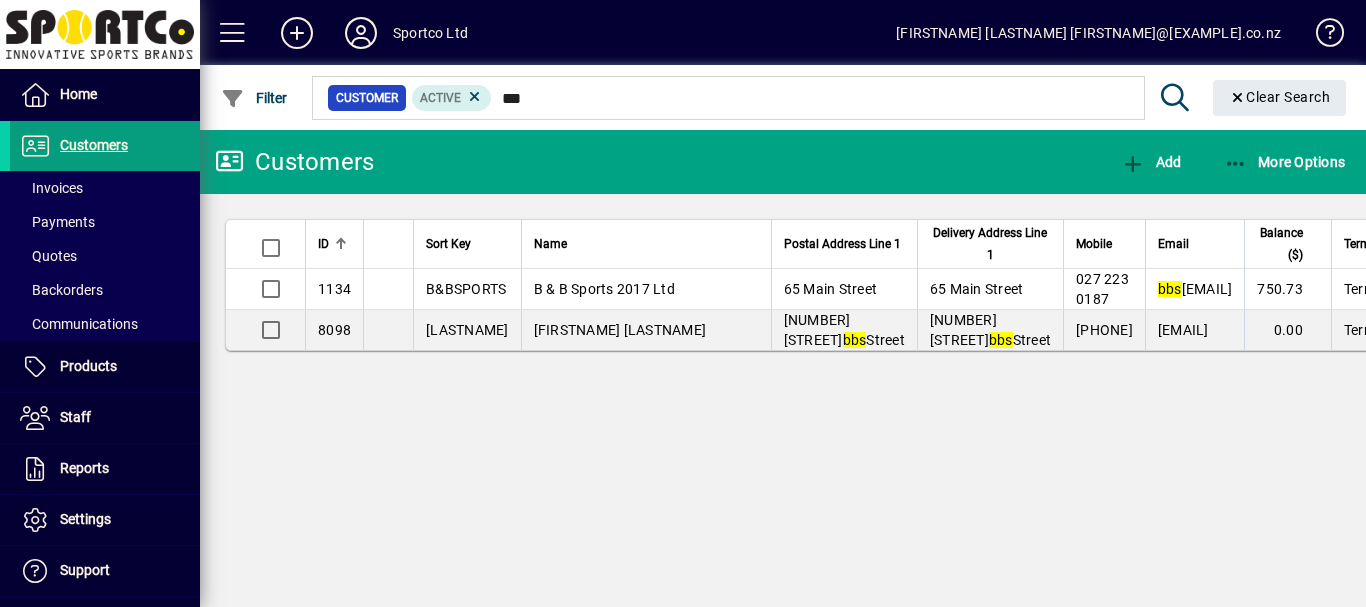 type 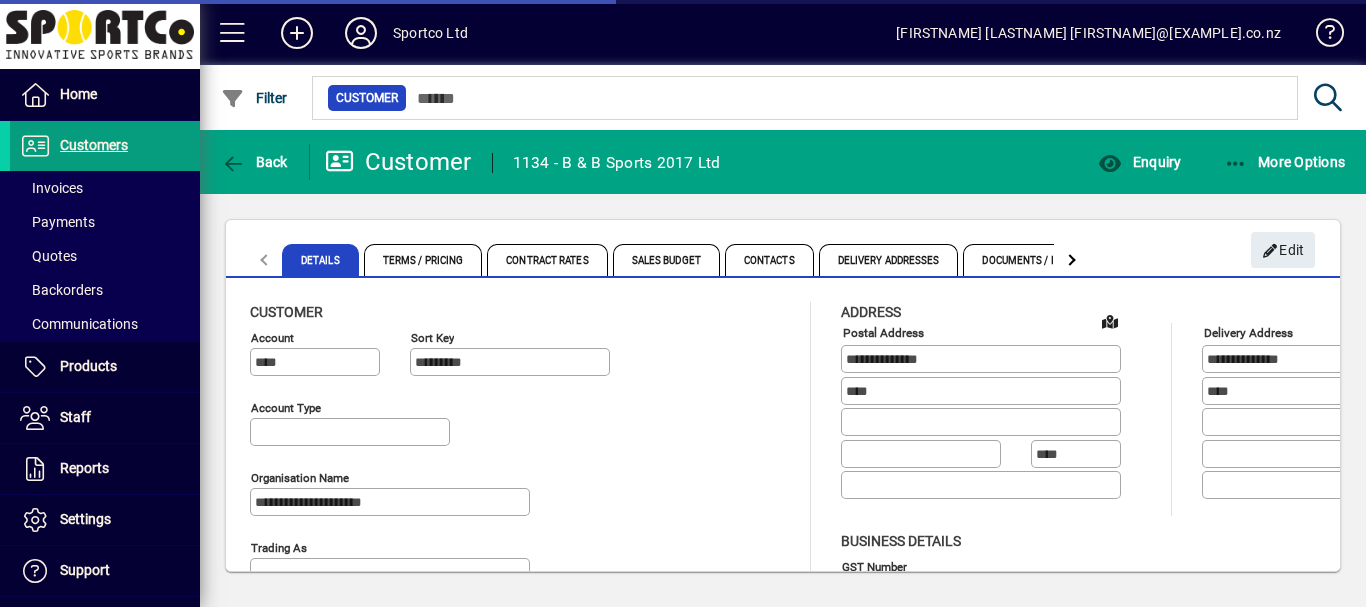 type on "**********" 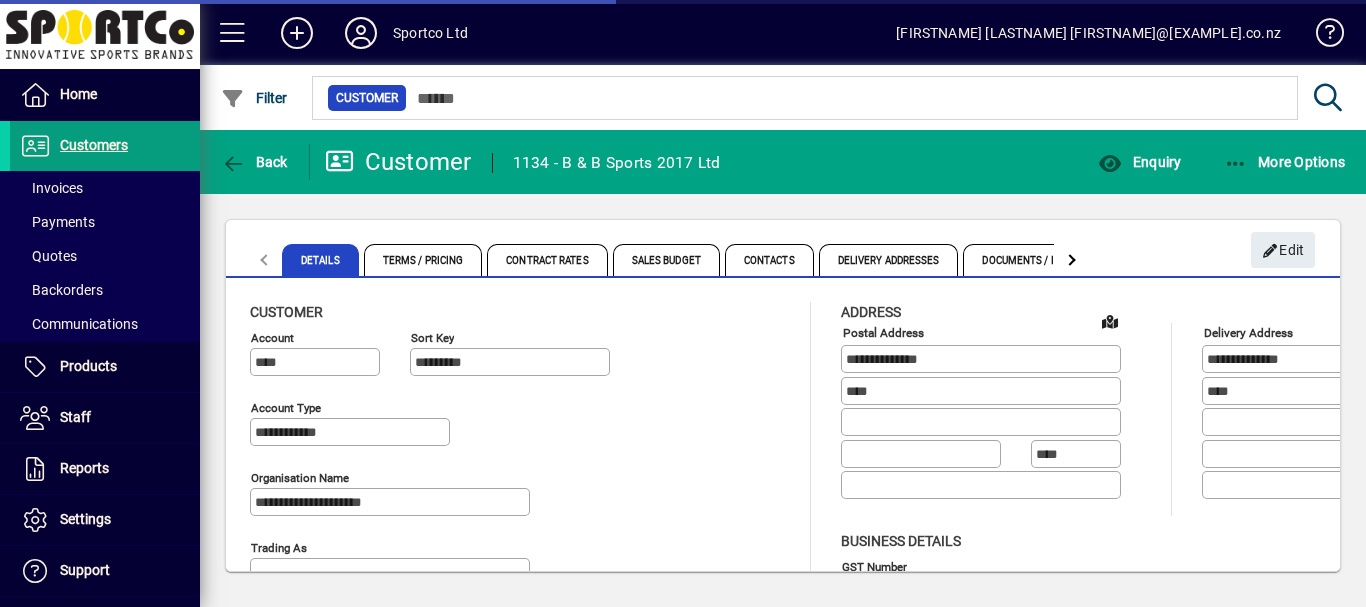 type on "**********" 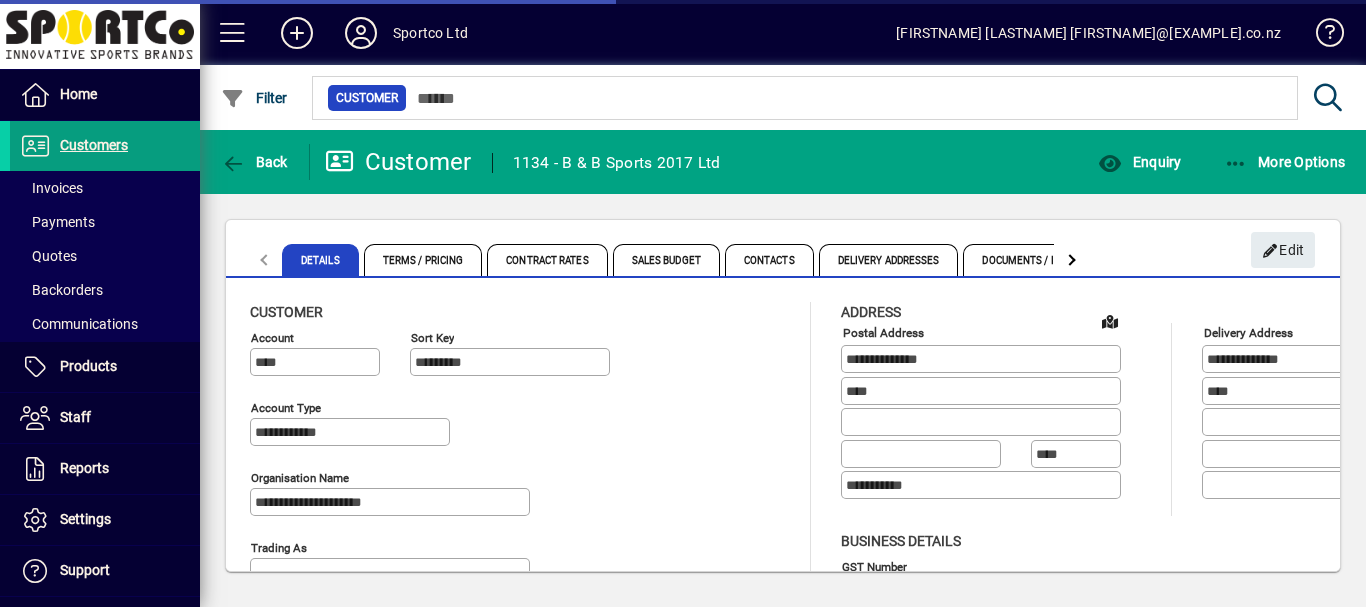 type on "**********" 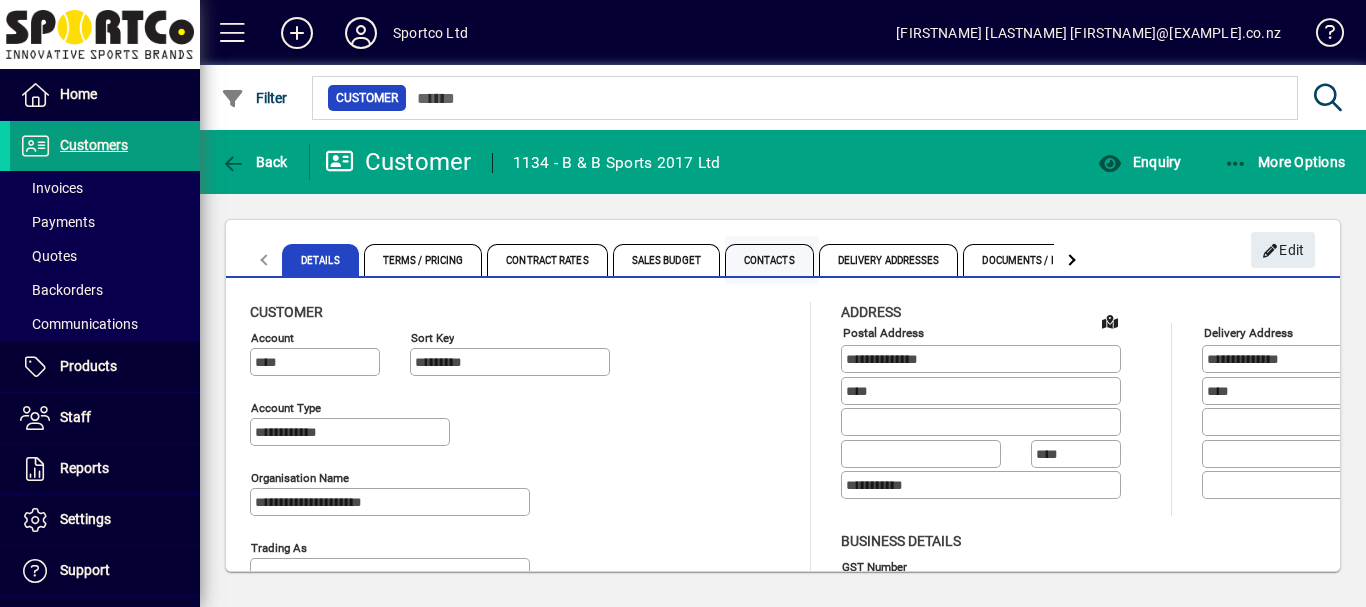 click on "Contacts" at bounding box center (769, 260) 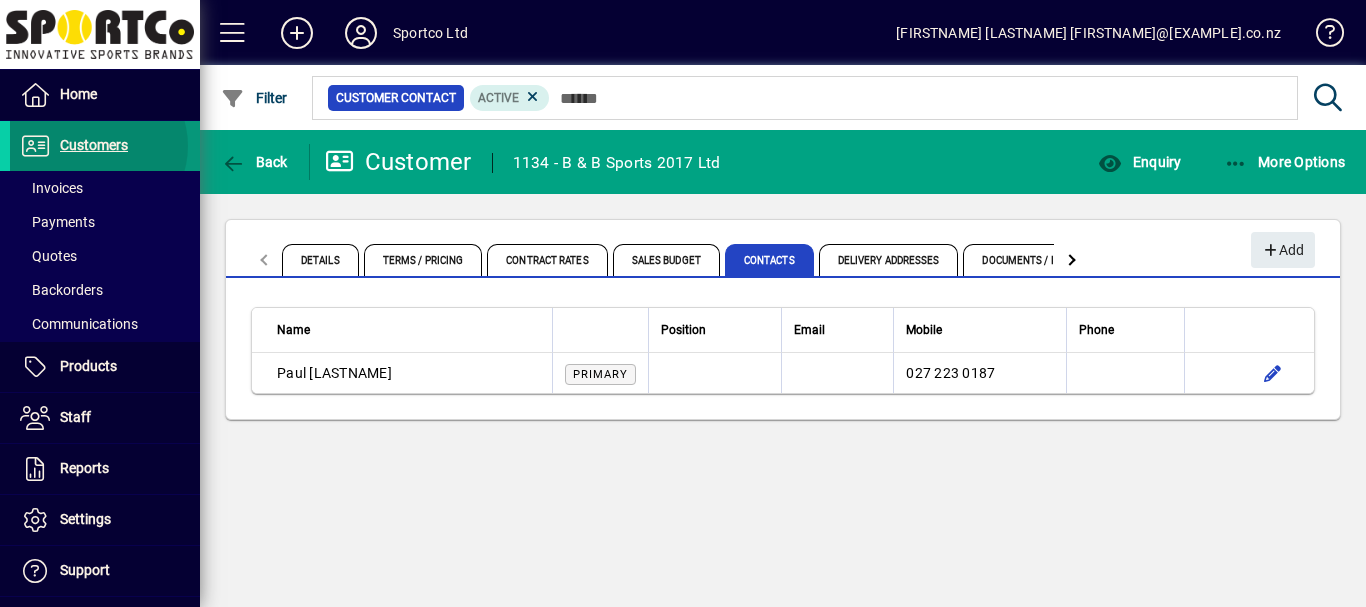 click on "Customers" at bounding box center (94, 145) 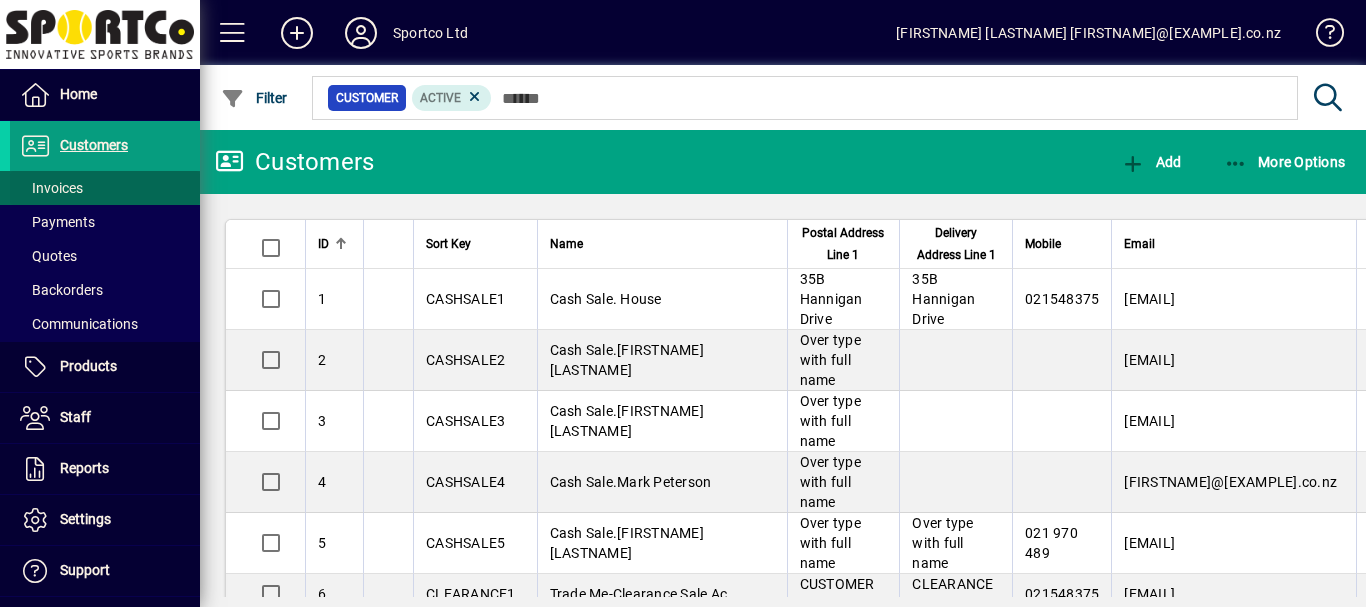 click on "Invoices" at bounding box center [51, 188] 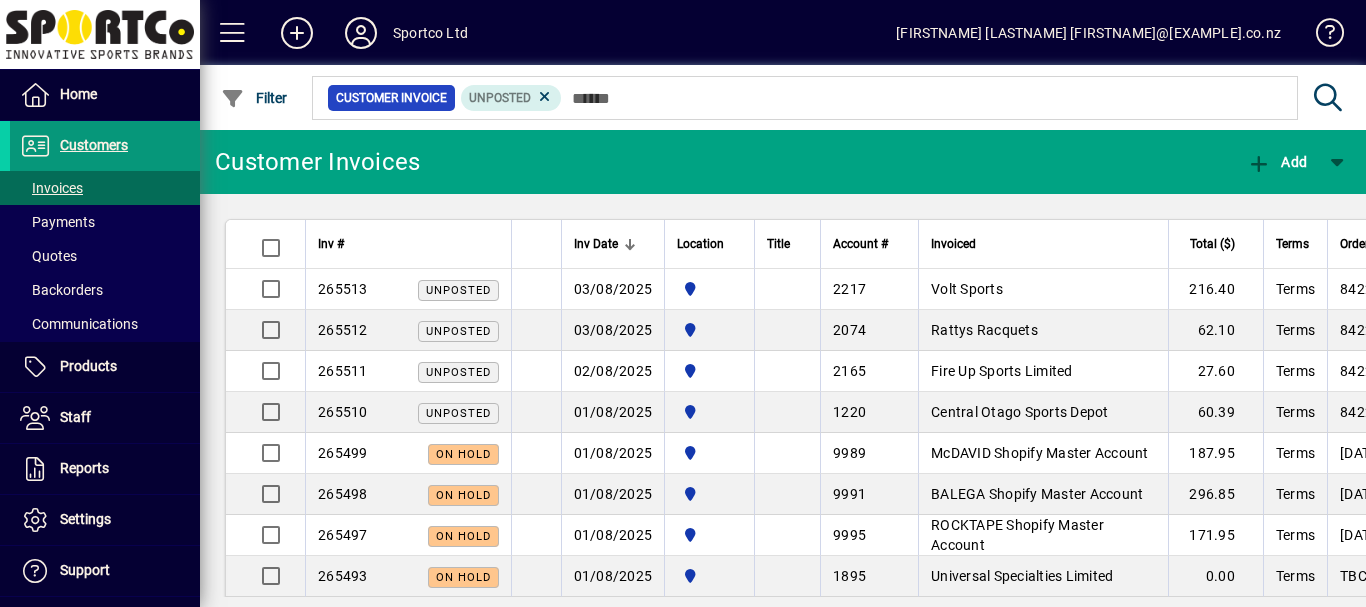 click on "Customers" at bounding box center [94, 145] 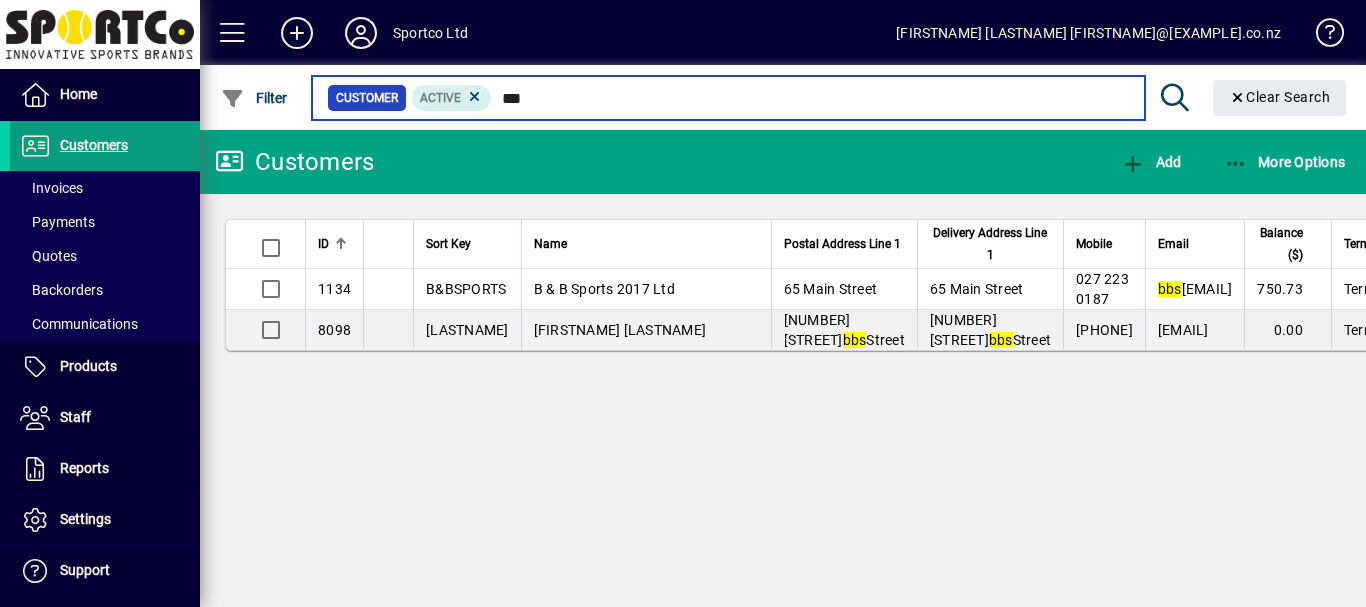 drag, startPoint x: 504, startPoint y: 97, endPoint x: 598, endPoint y: 104, distance: 94.26028 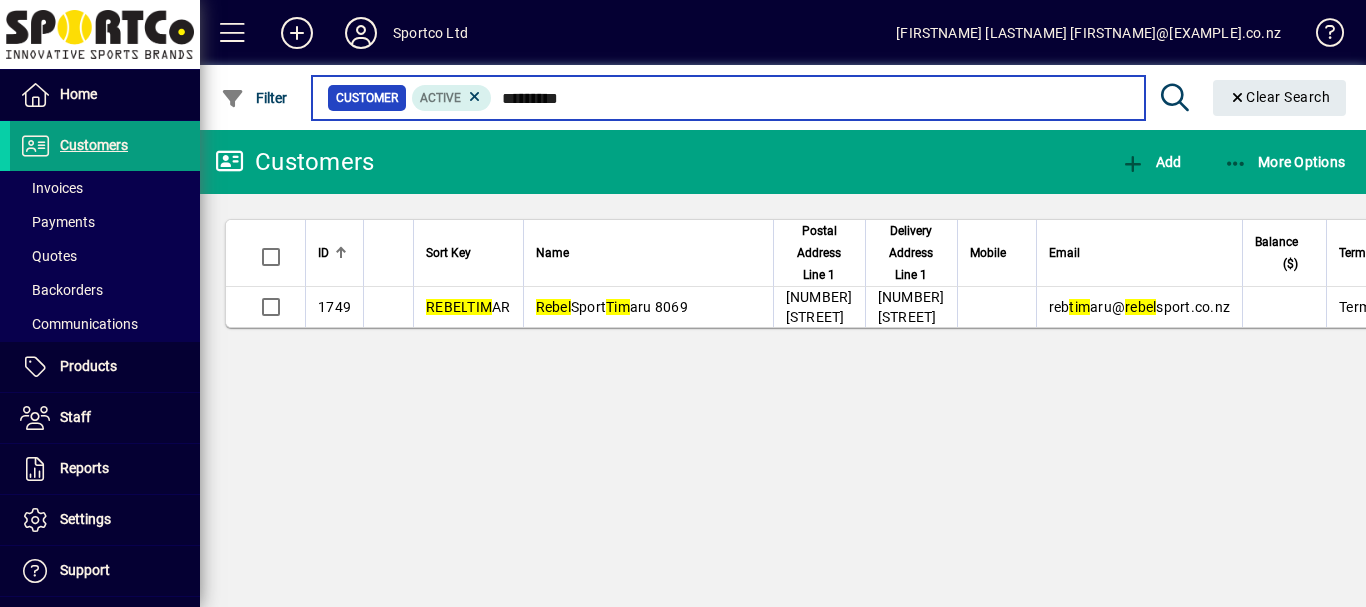 type on "*********" 